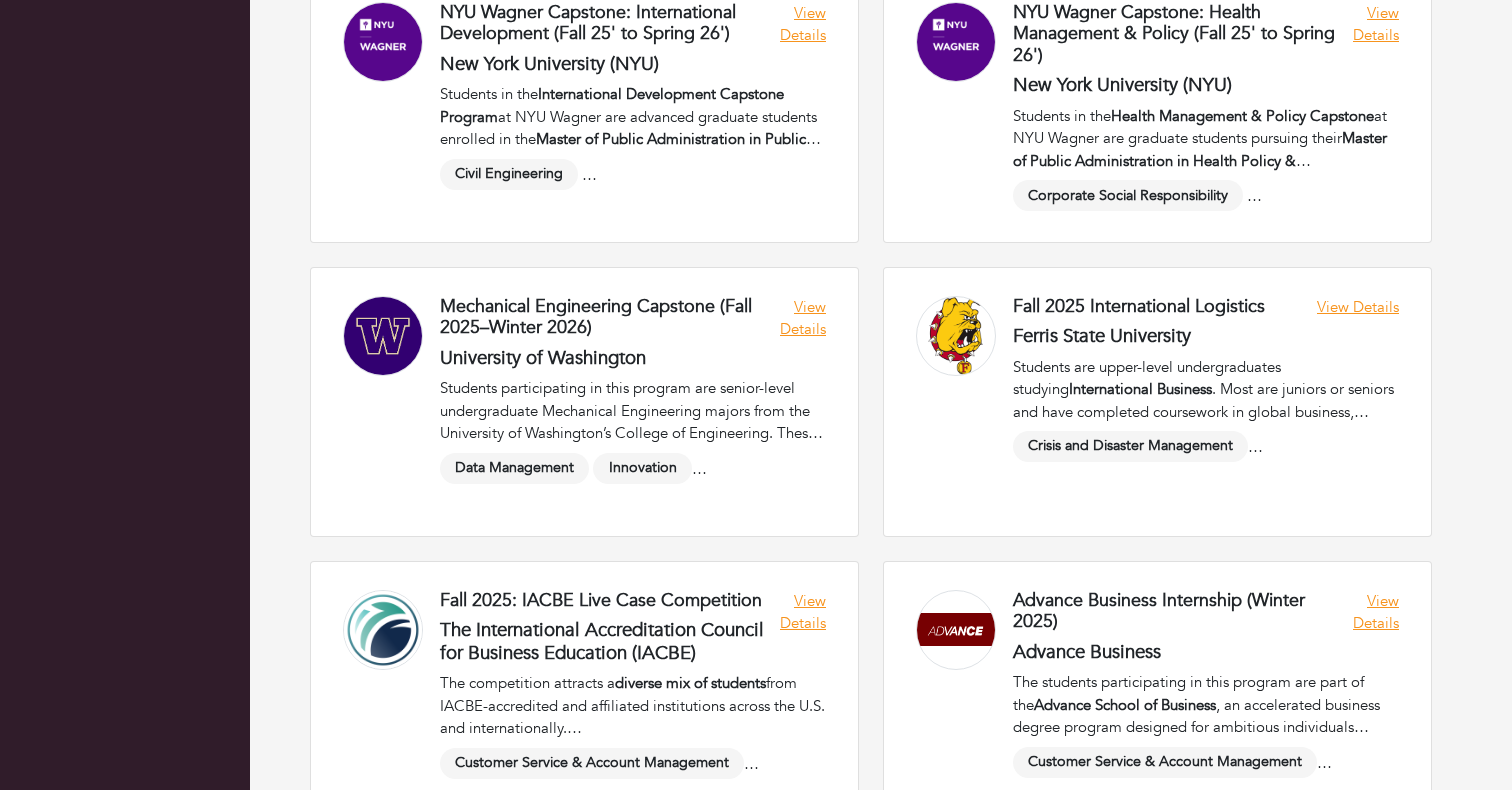 scroll, scrollTop: 2715, scrollLeft: 0, axis: vertical 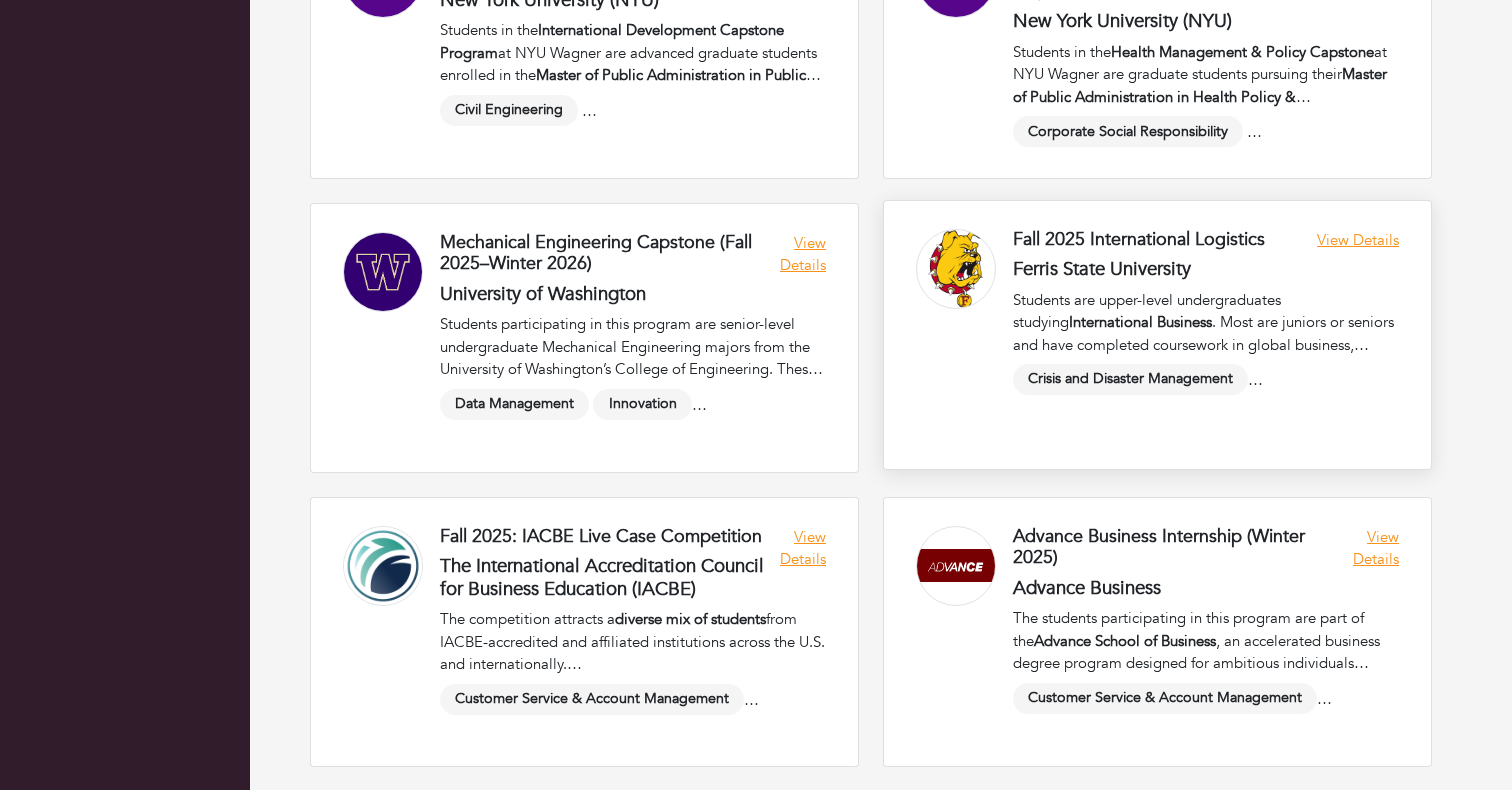 click at bounding box center [1157, 335] 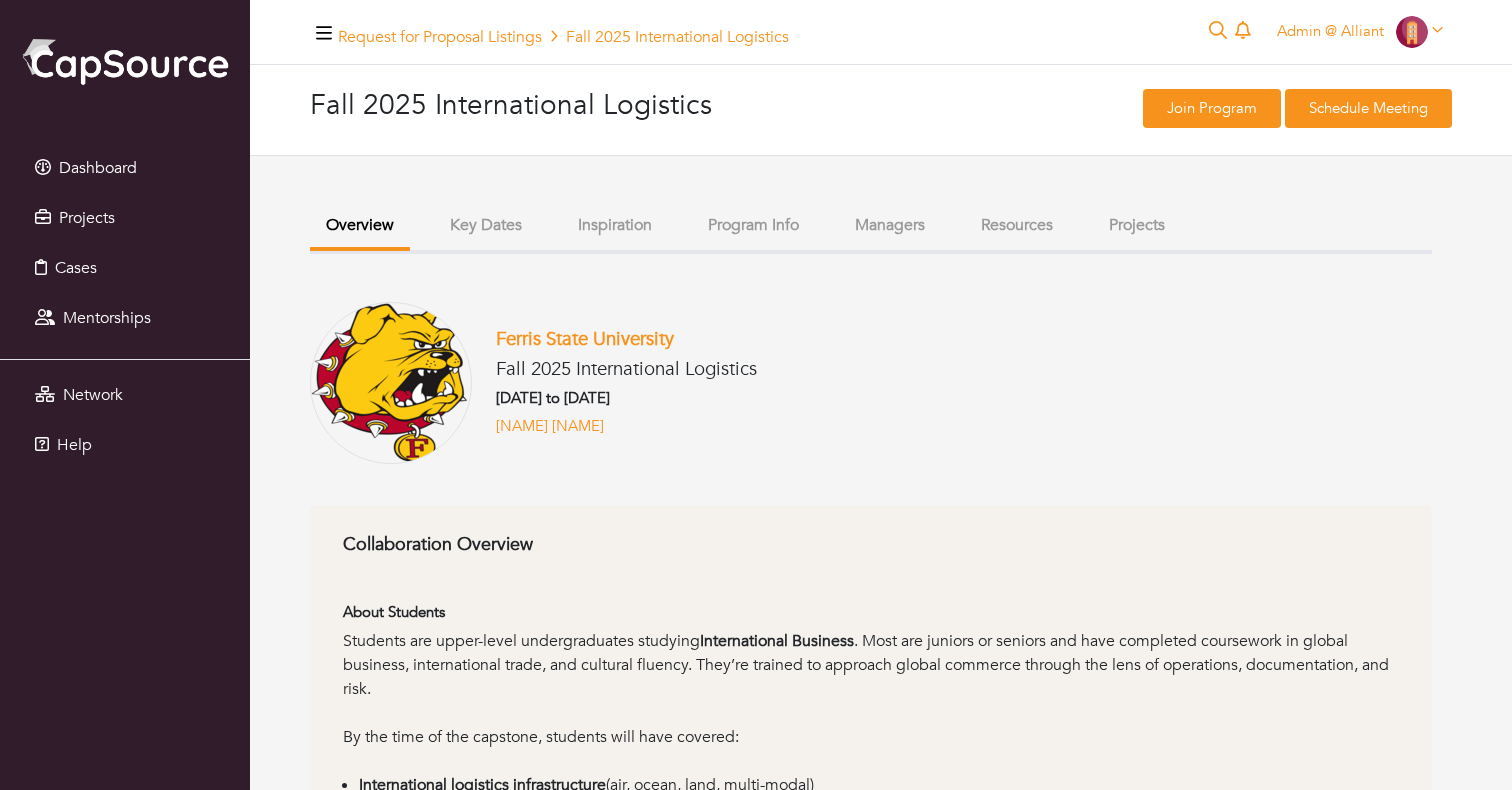 scroll, scrollTop: 0, scrollLeft: 0, axis: both 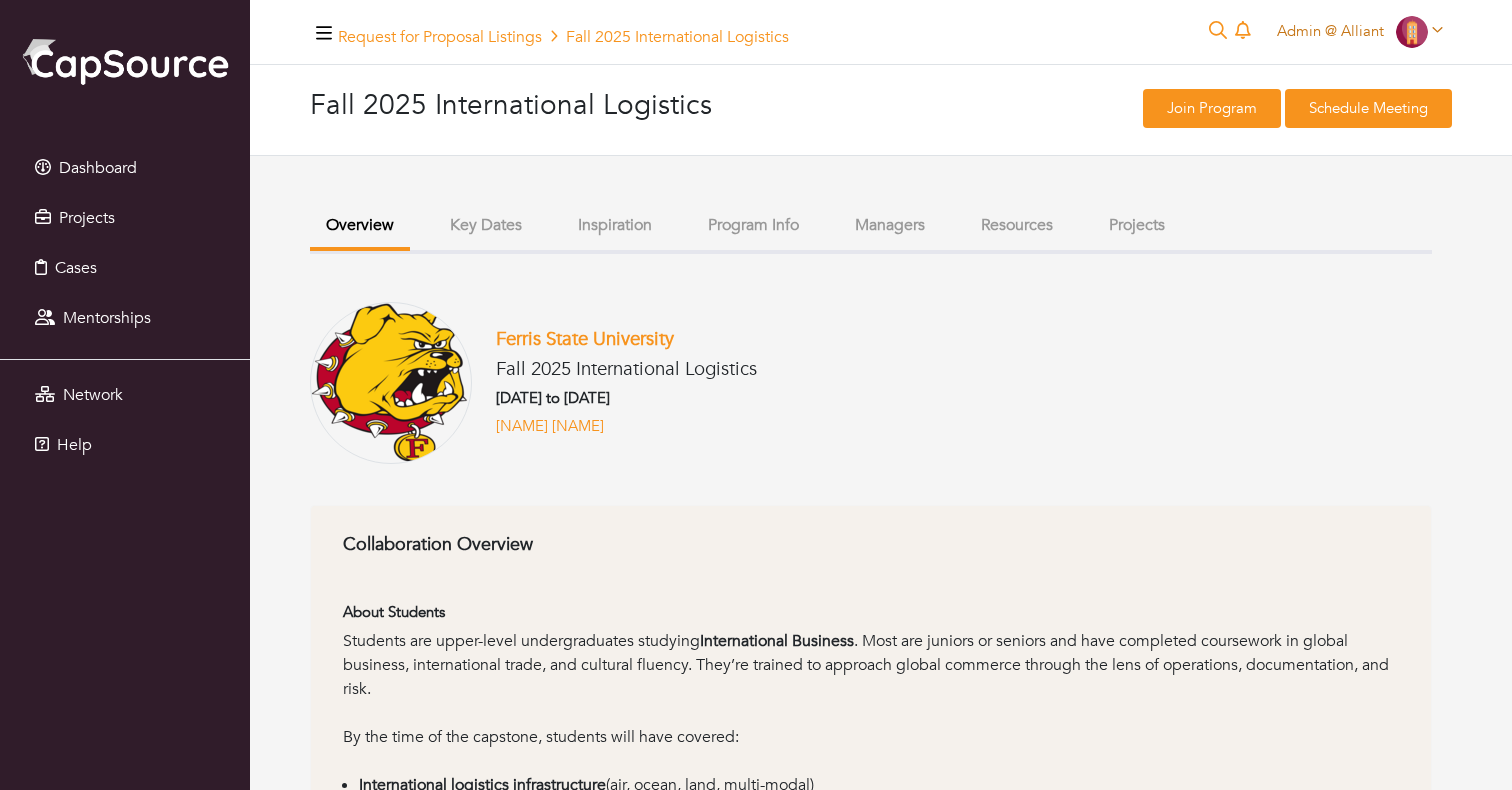 click on "Admin @ Alliant" at bounding box center (1330, 31) 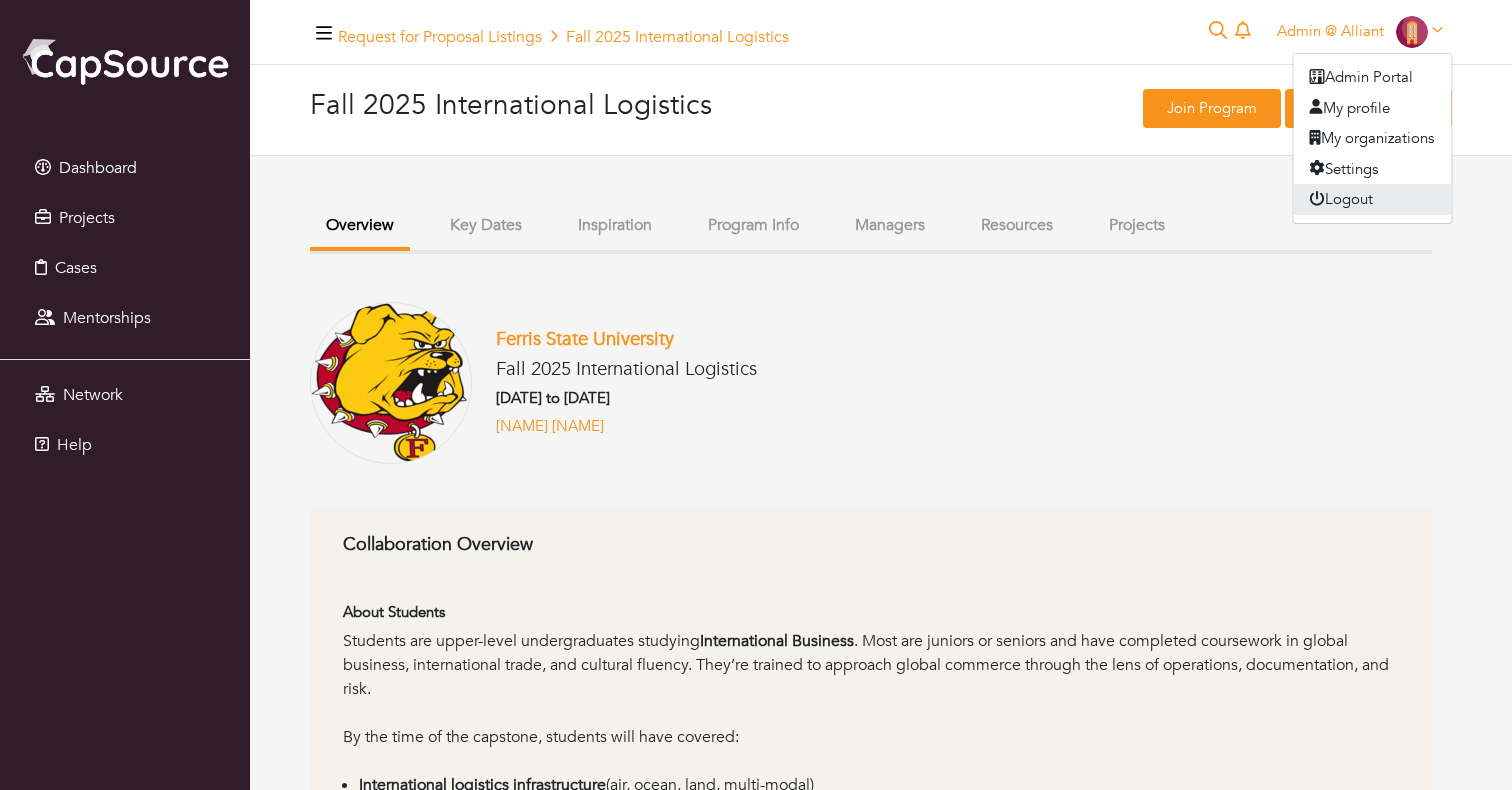 click on "Logout" at bounding box center [1373, 199] 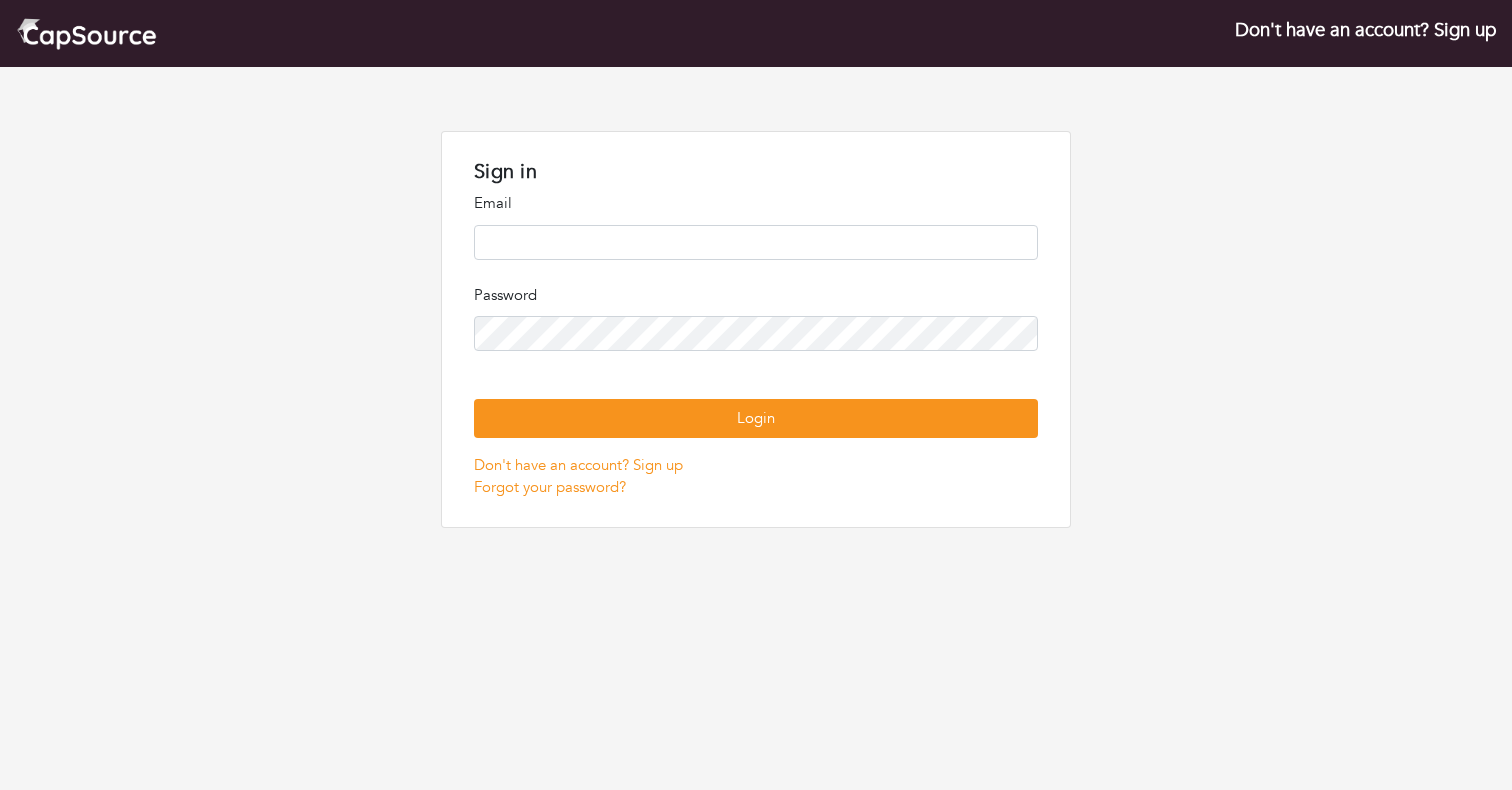 scroll, scrollTop: 0, scrollLeft: 0, axis: both 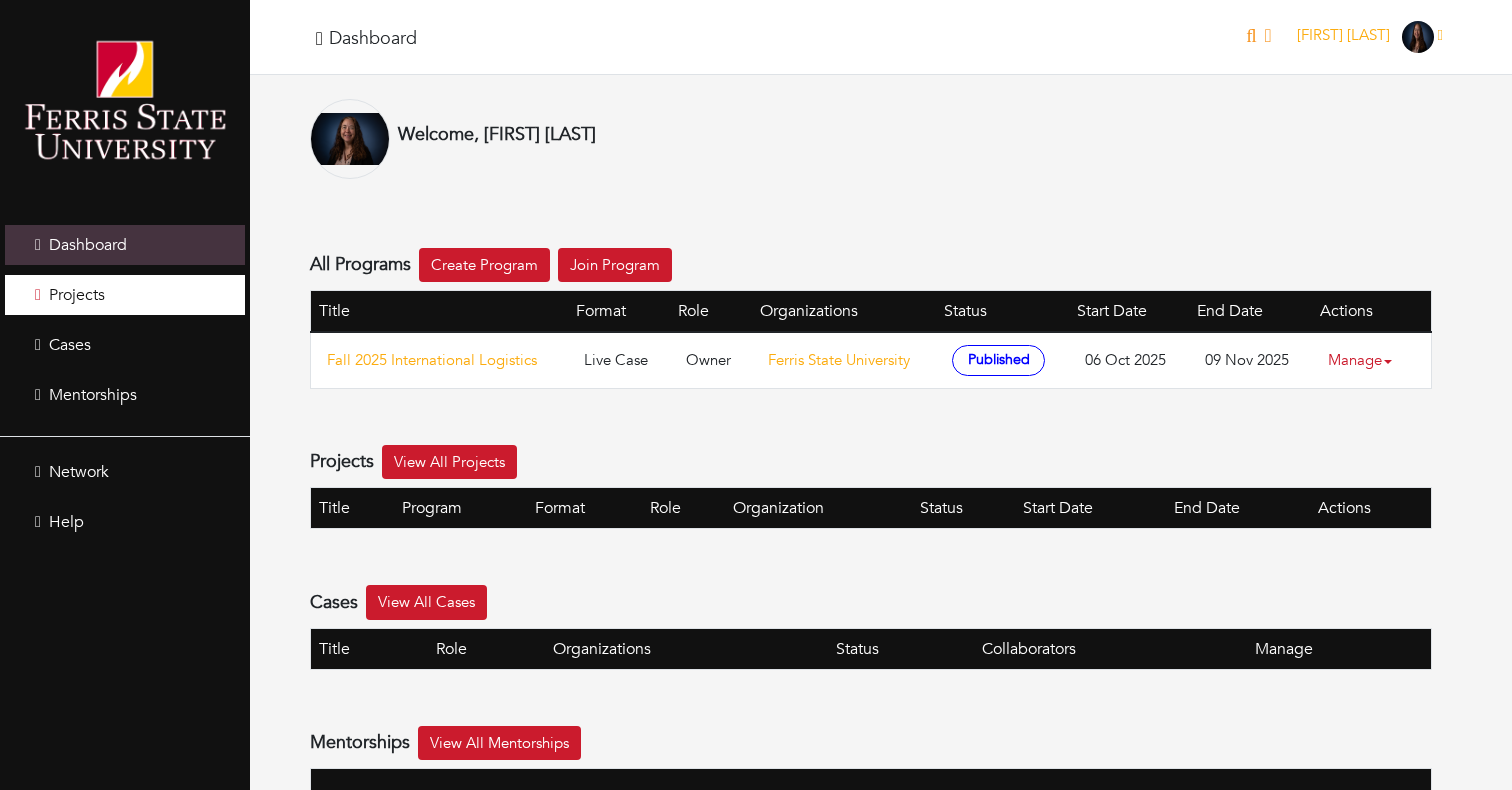 click on "Projects" at bounding box center [77, 295] 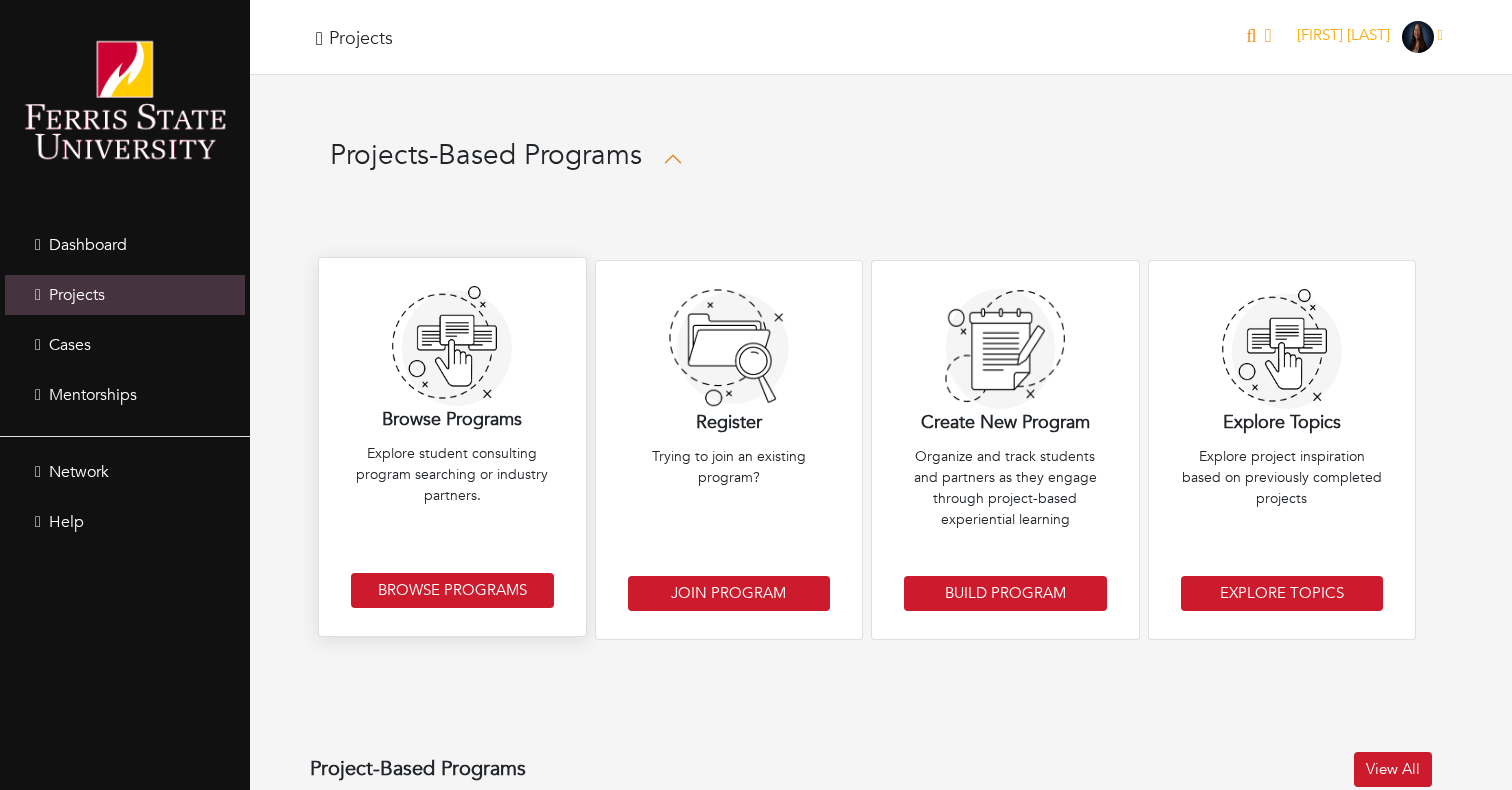 scroll, scrollTop: 0, scrollLeft: 0, axis: both 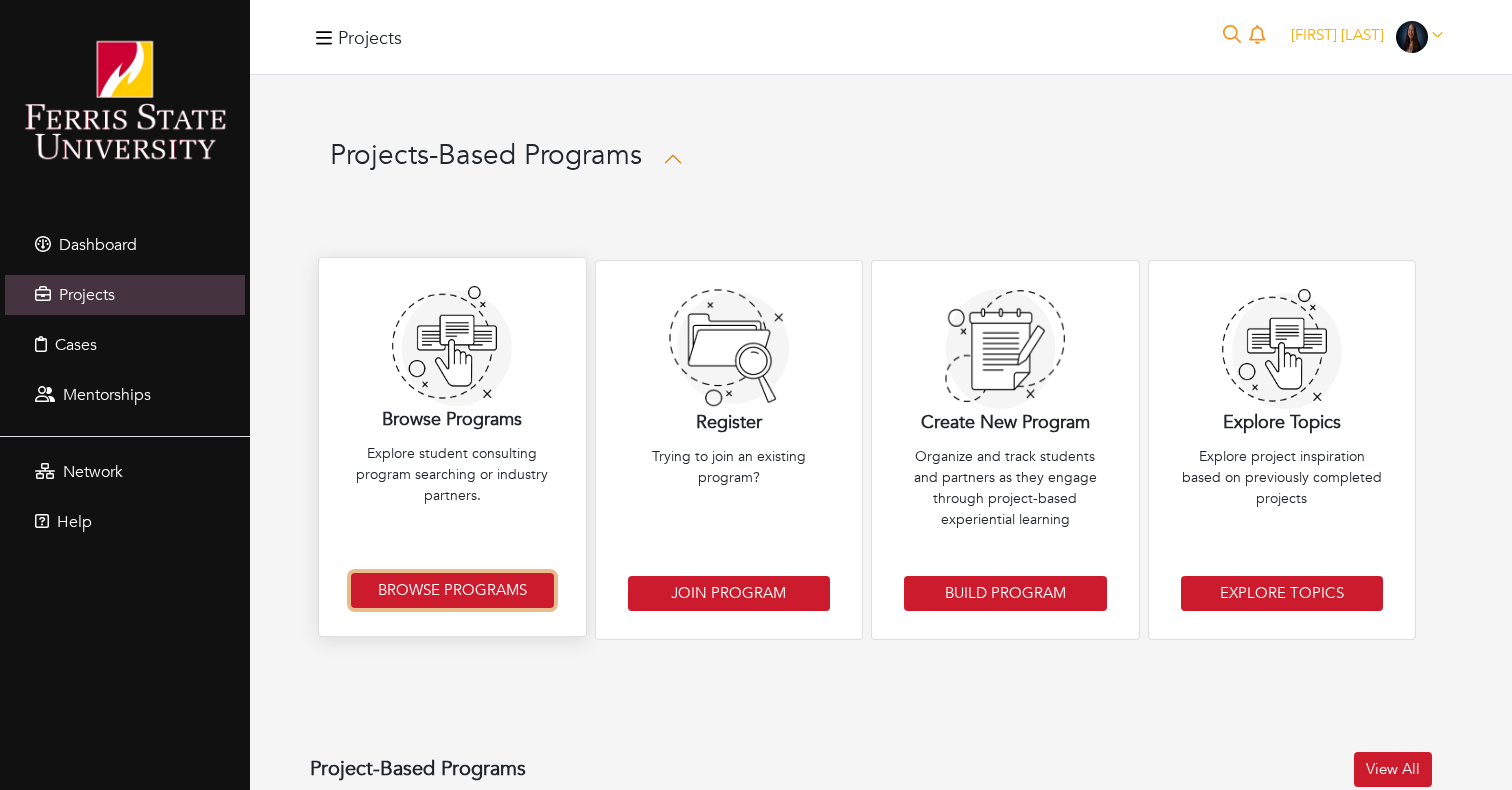 click on "Browse Programs" at bounding box center (452, 590) 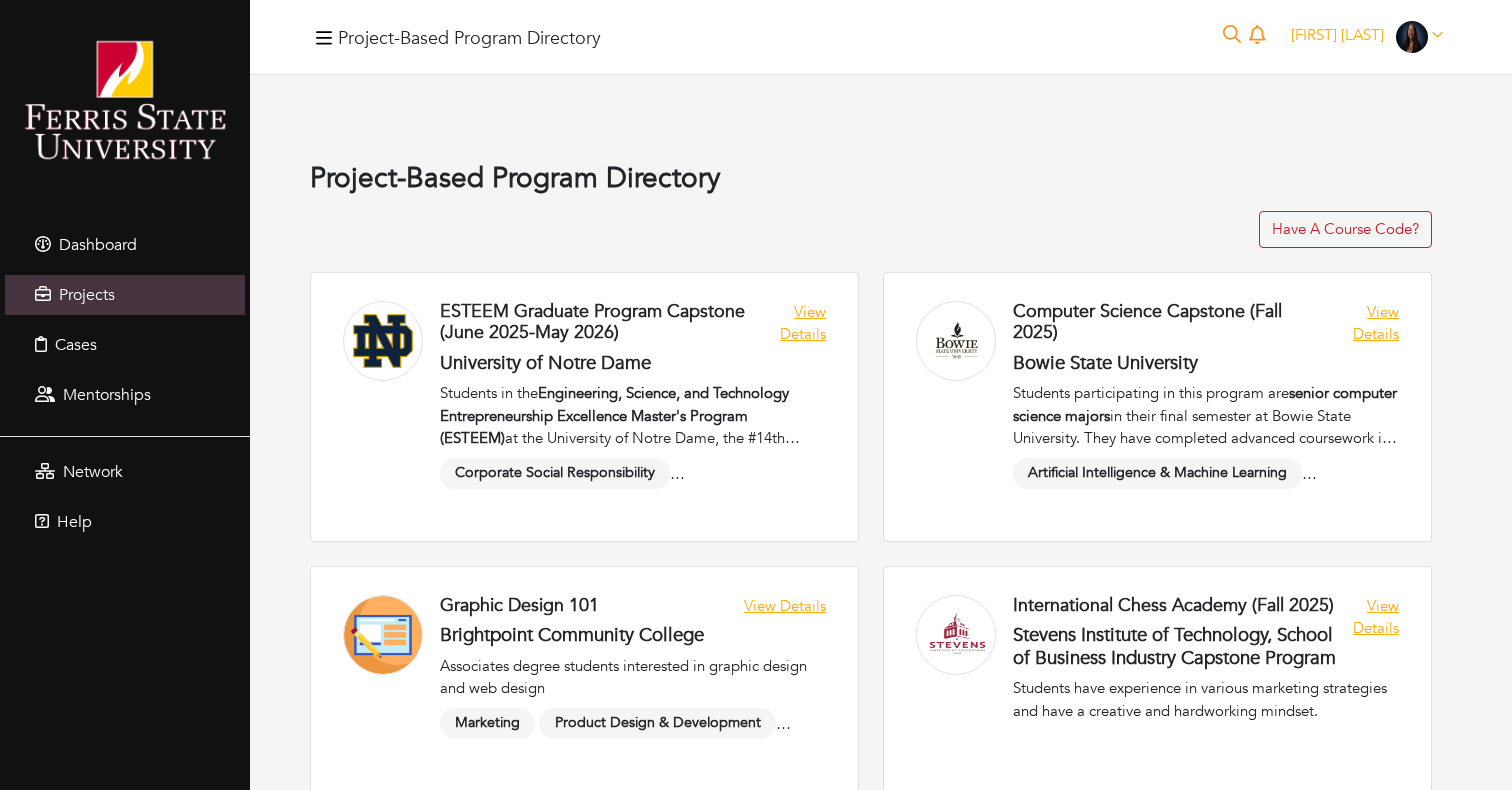 scroll, scrollTop: 2592, scrollLeft: 0, axis: vertical 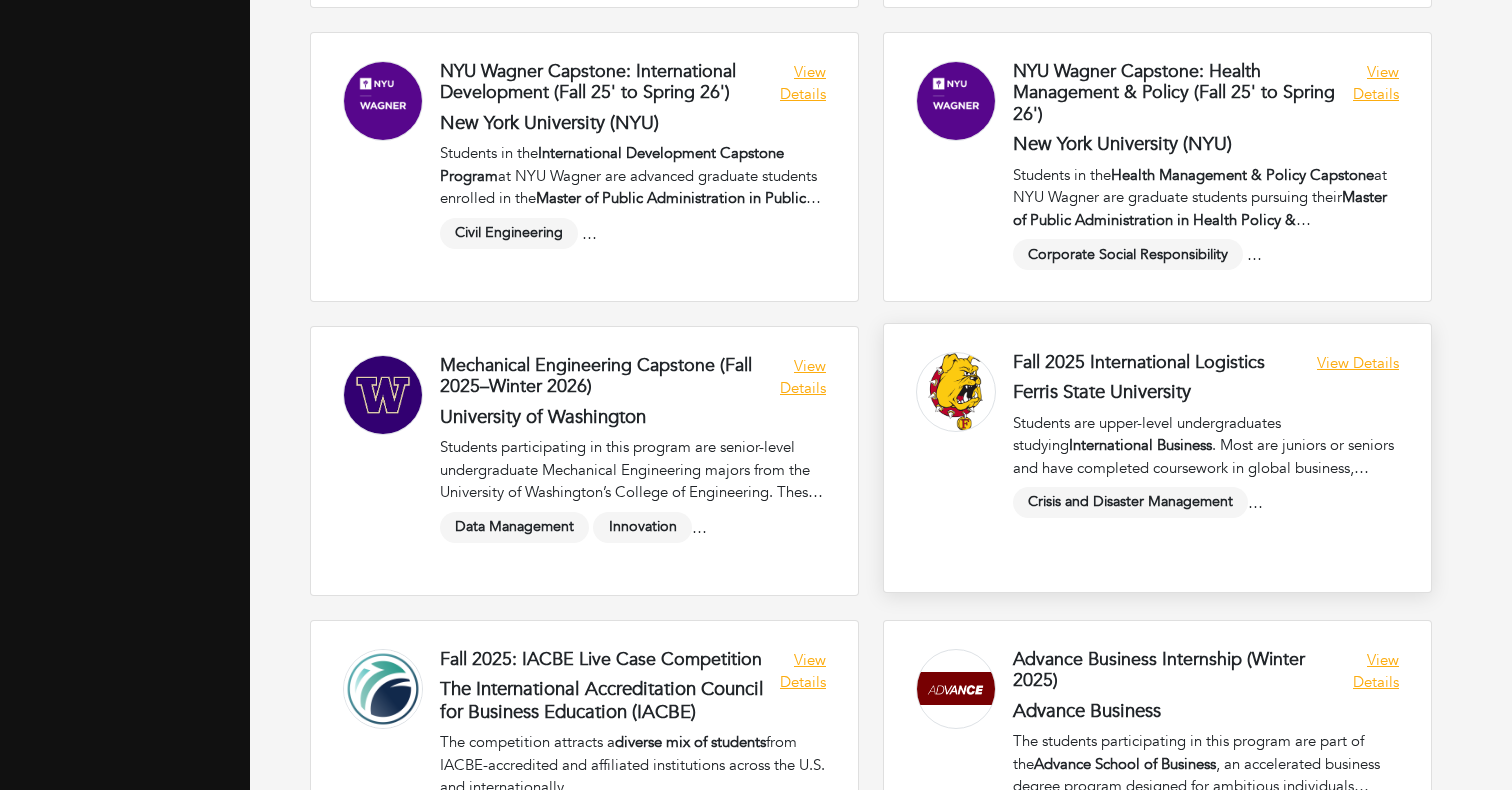 click at bounding box center [1157, 458] 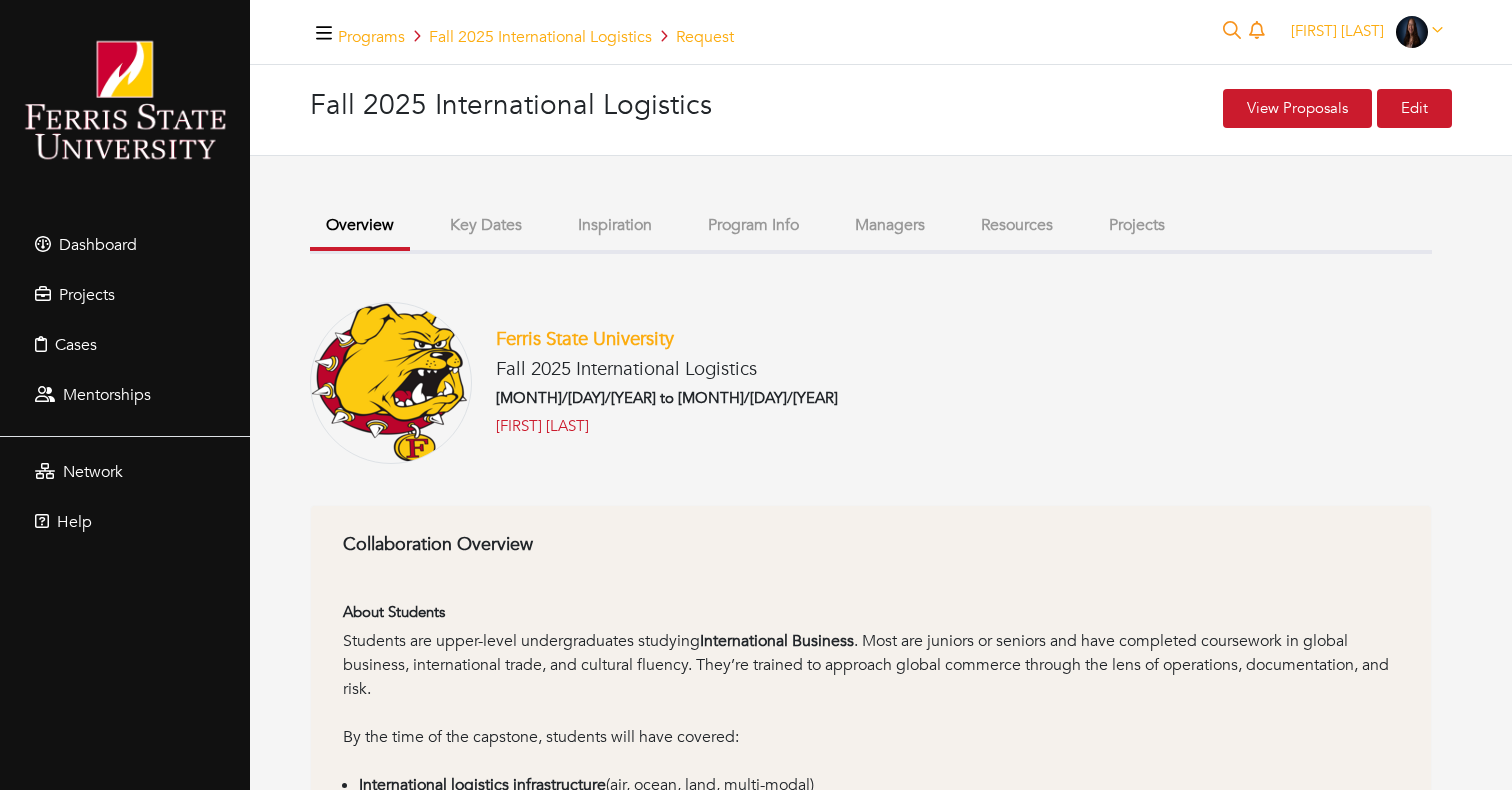 scroll, scrollTop: 0, scrollLeft: 0, axis: both 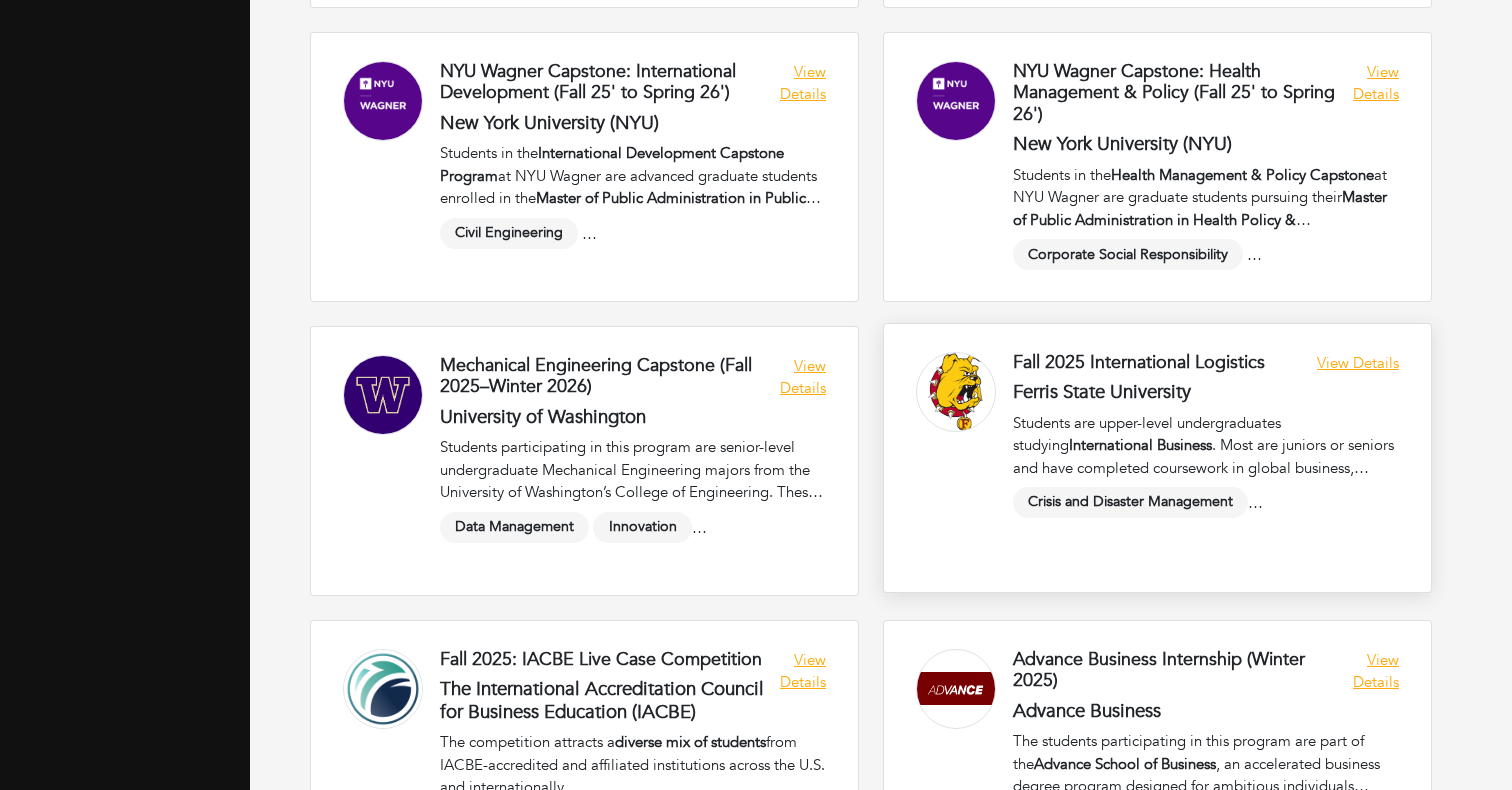 click at bounding box center [1157, 458] 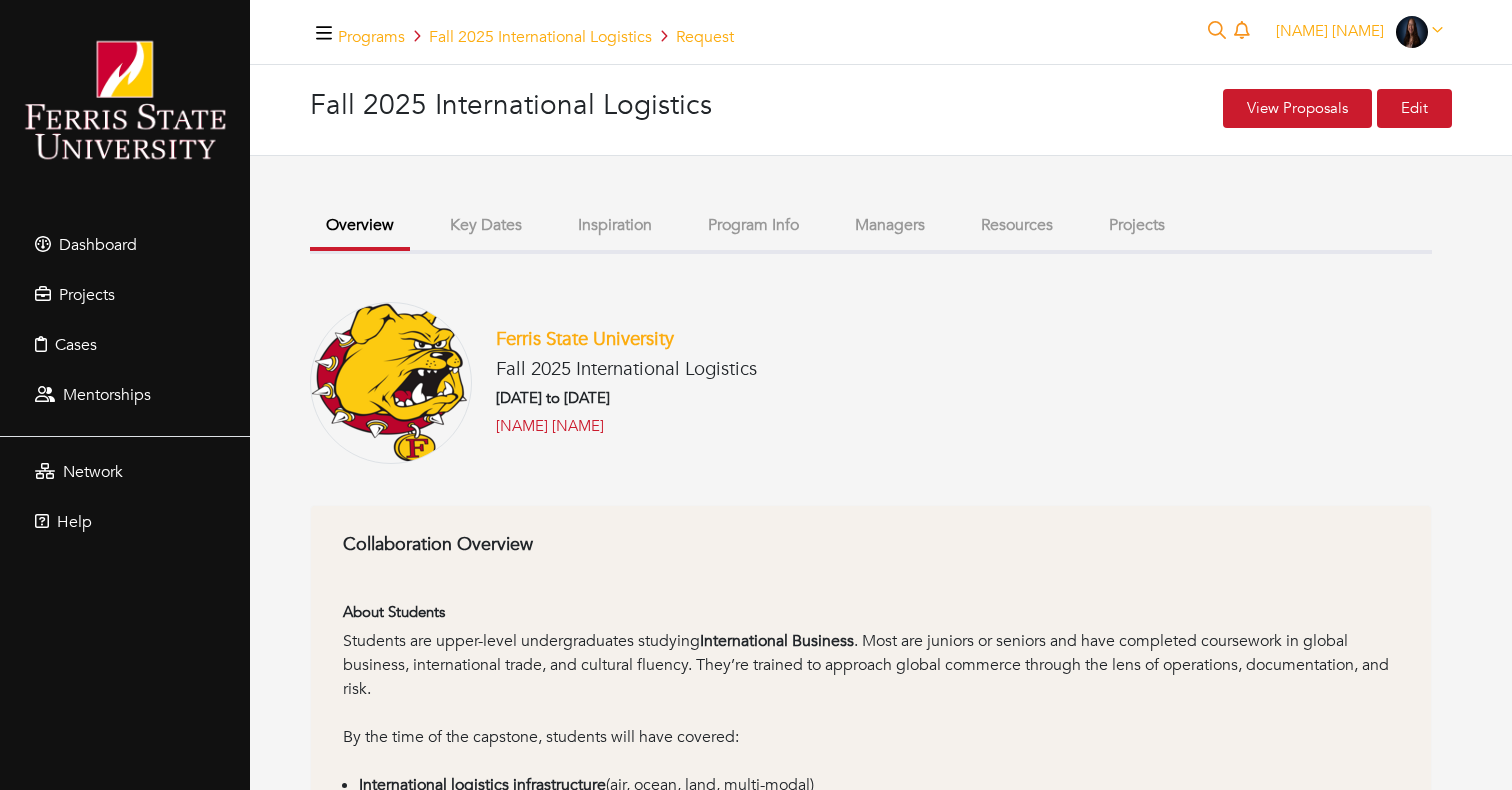 scroll, scrollTop: 0, scrollLeft: 0, axis: both 